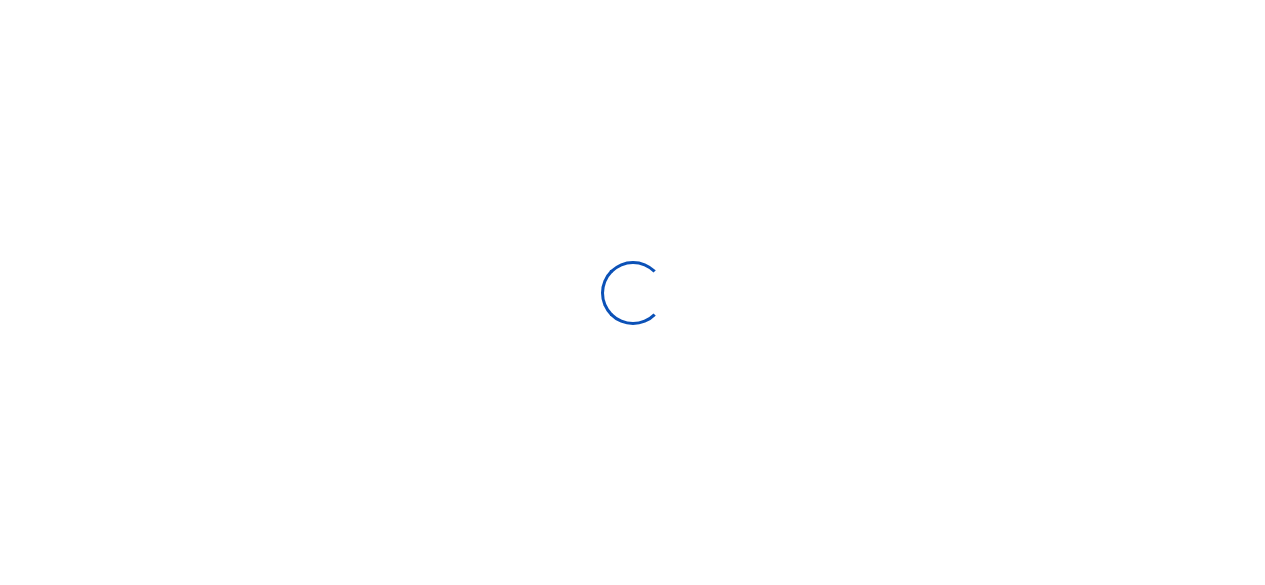 scroll, scrollTop: 0, scrollLeft: 0, axis: both 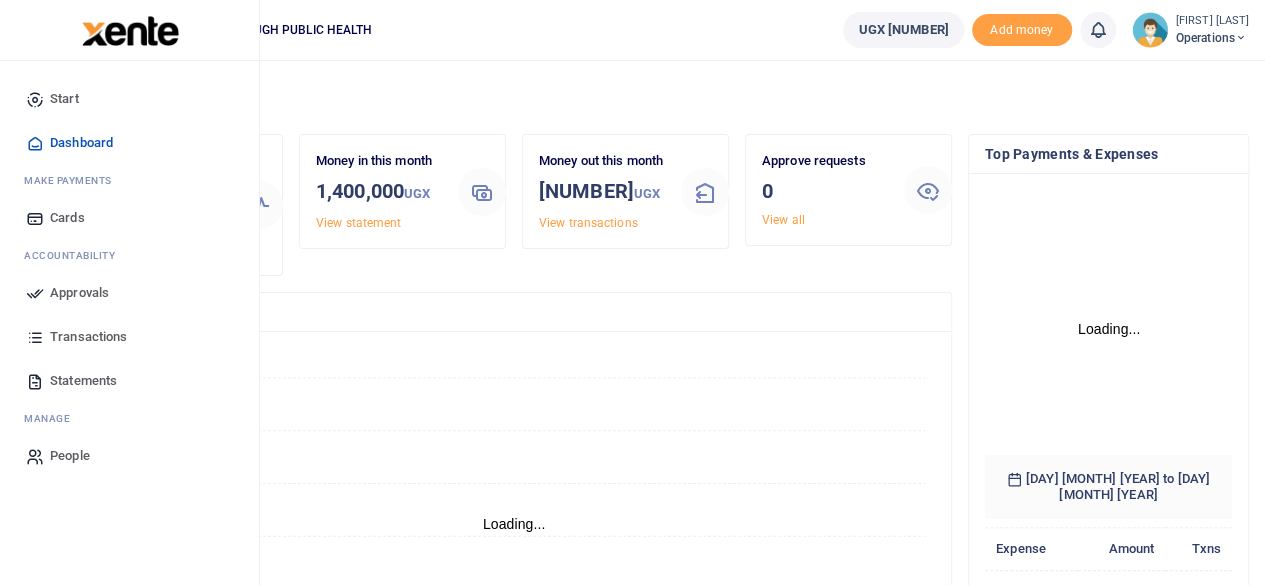 click on "ake Payments" at bounding box center (73, 180) 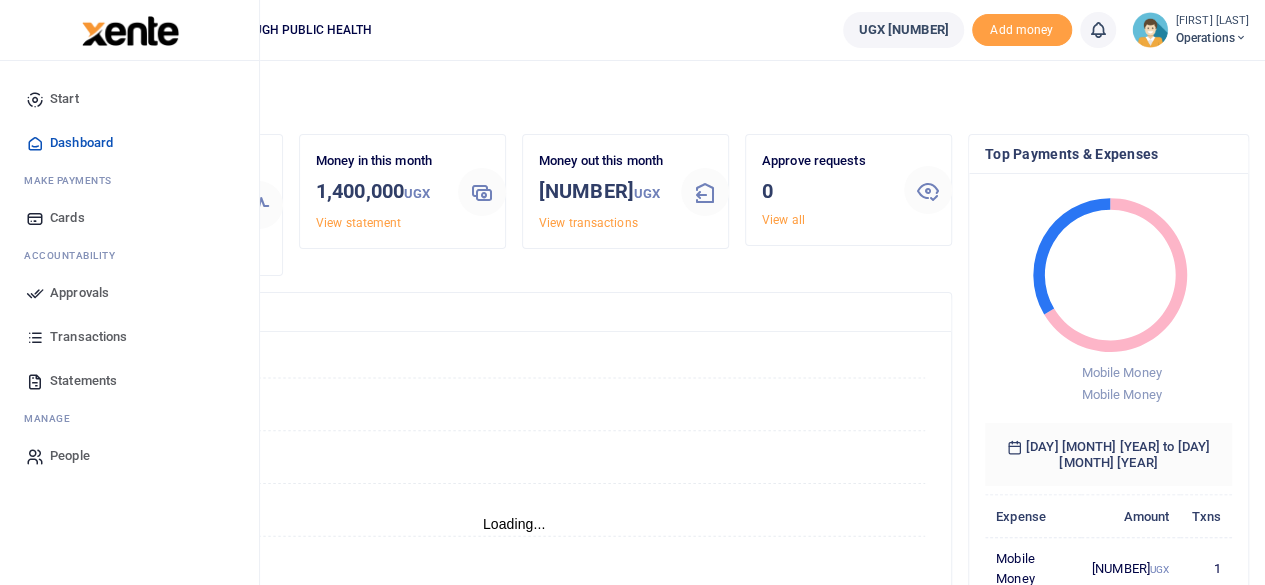 scroll, scrollTop: 16, scrollLeft: 16, axis: both 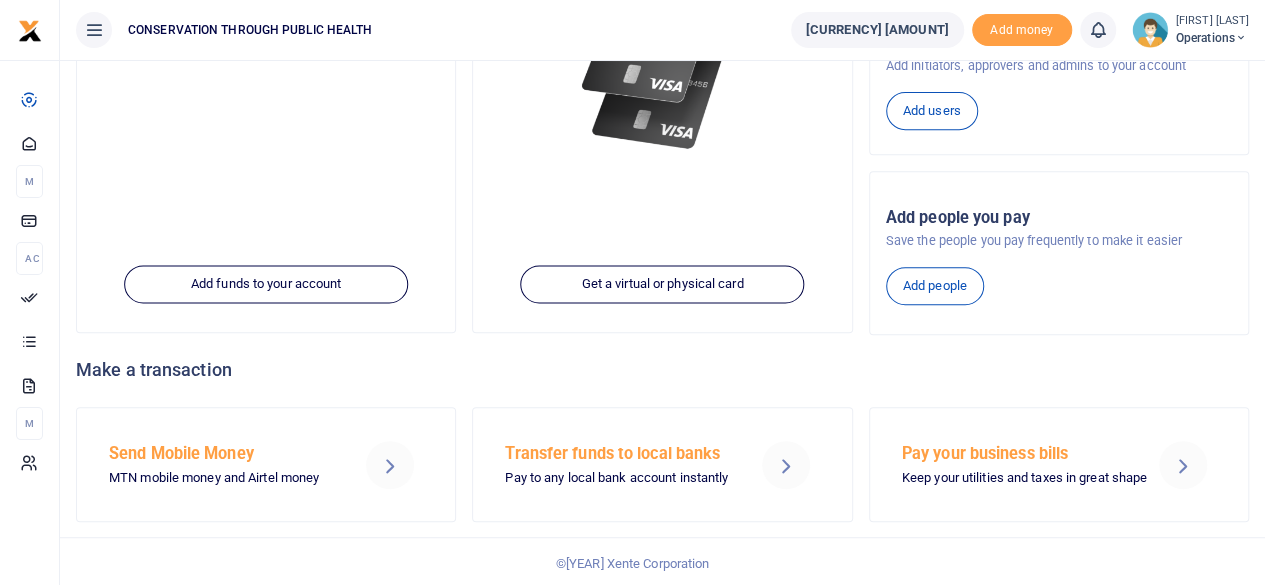 click on "Send Mobile Money" at bounding box center [225, 454] 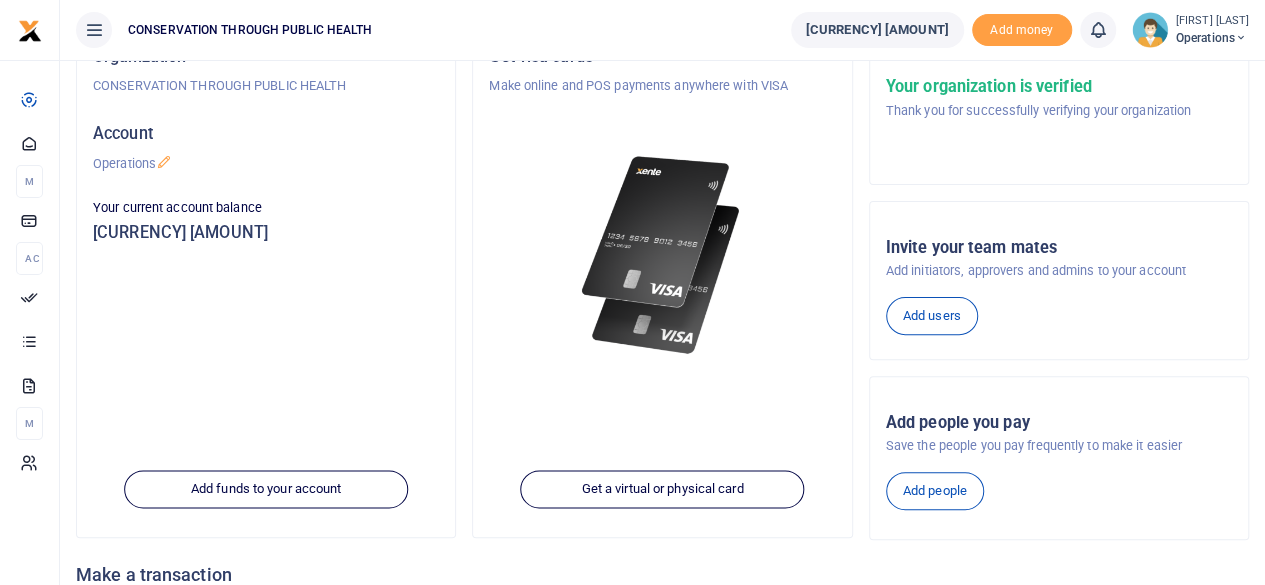scroll, scrollTop: 353, scrollLeft: 0, axis: vertical 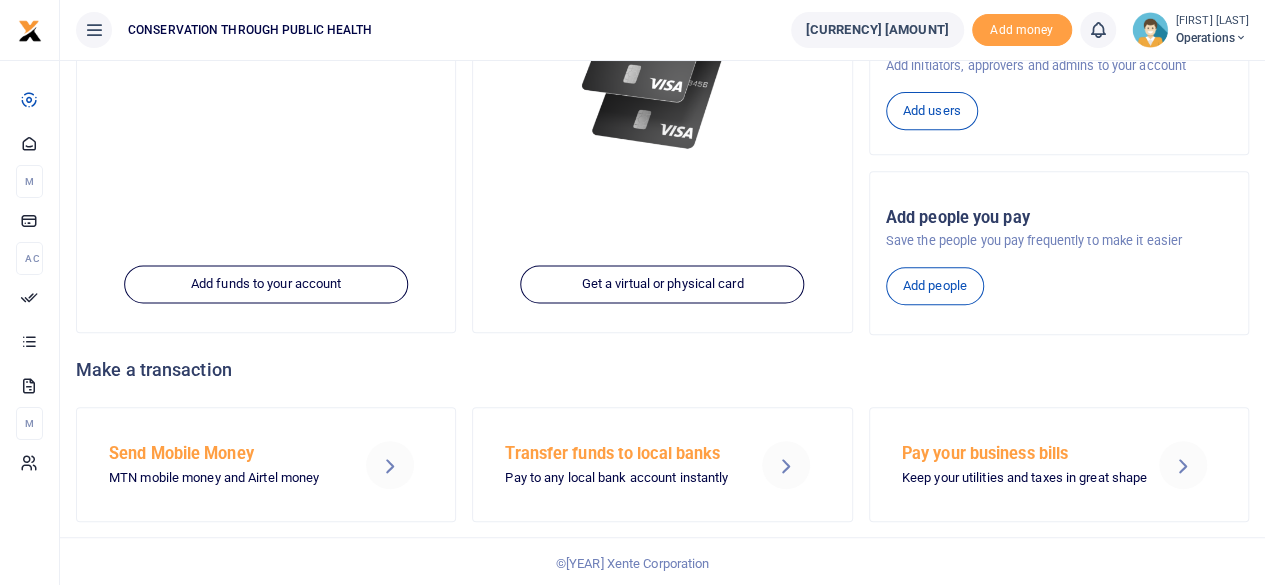 click on "MTN mobile money and Airtel money" at bounding box center (225, 478) 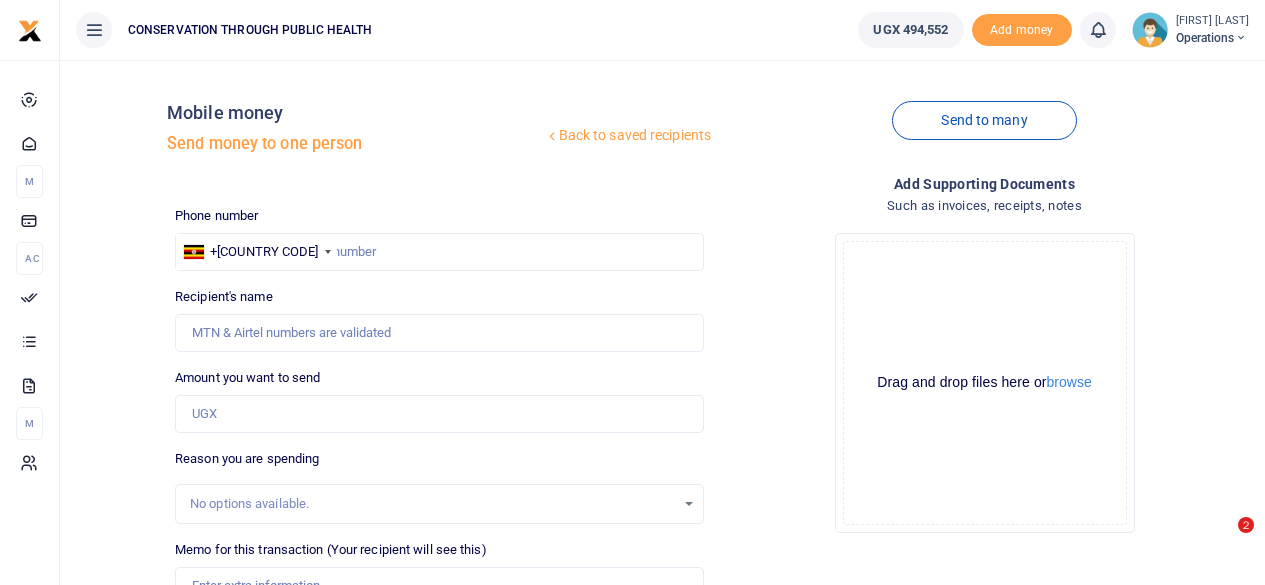 scroll, scrollTop: 0, scrollLeft: 0, axis: both 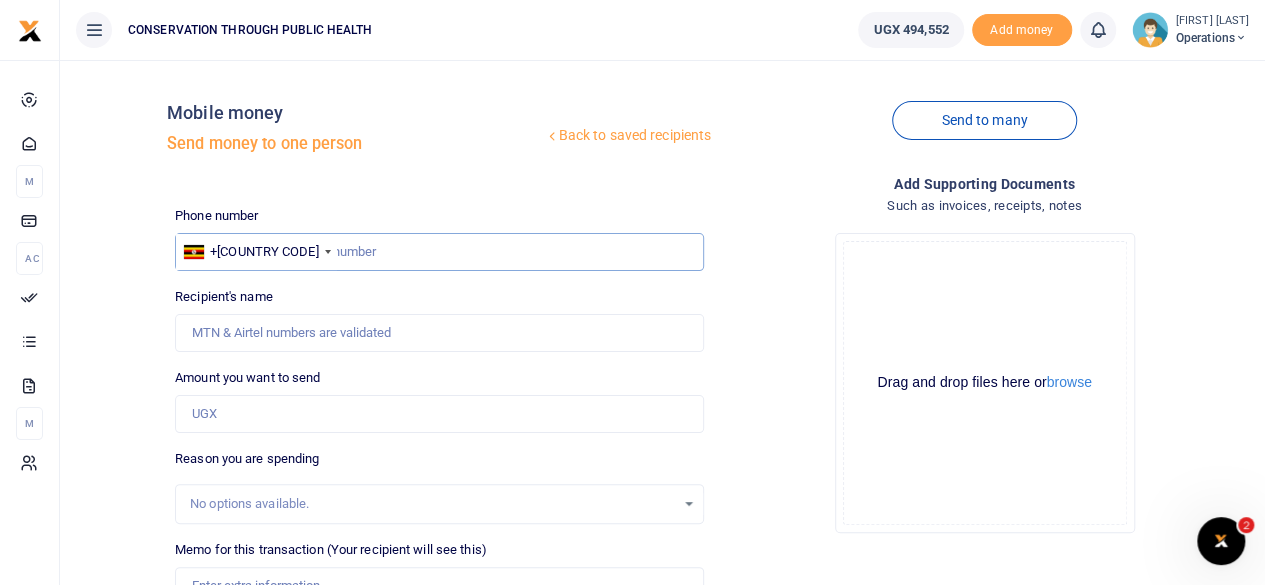 click at bounding box center (439, 252) 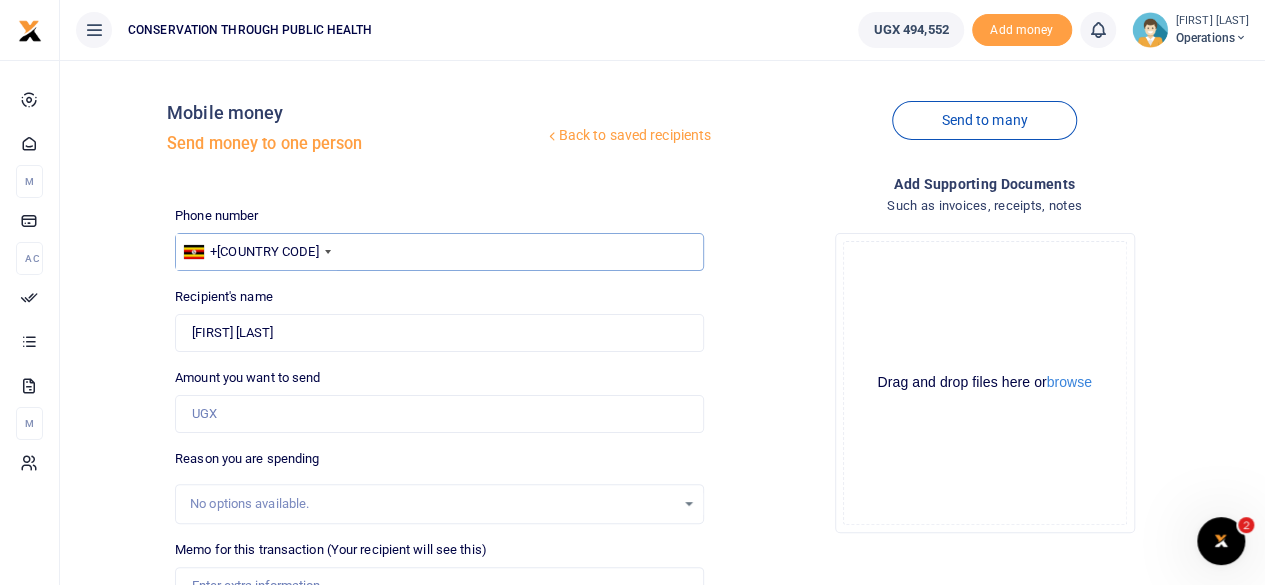 type on "773629667" 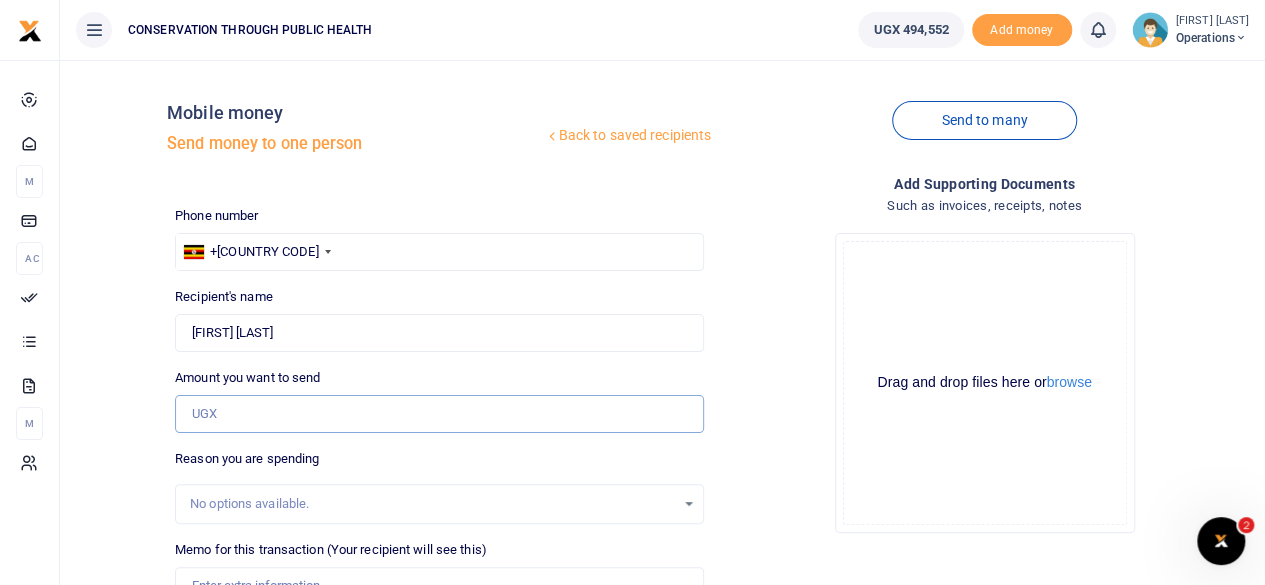 click on "Amount you want to send" at bounding box center (439, 414) 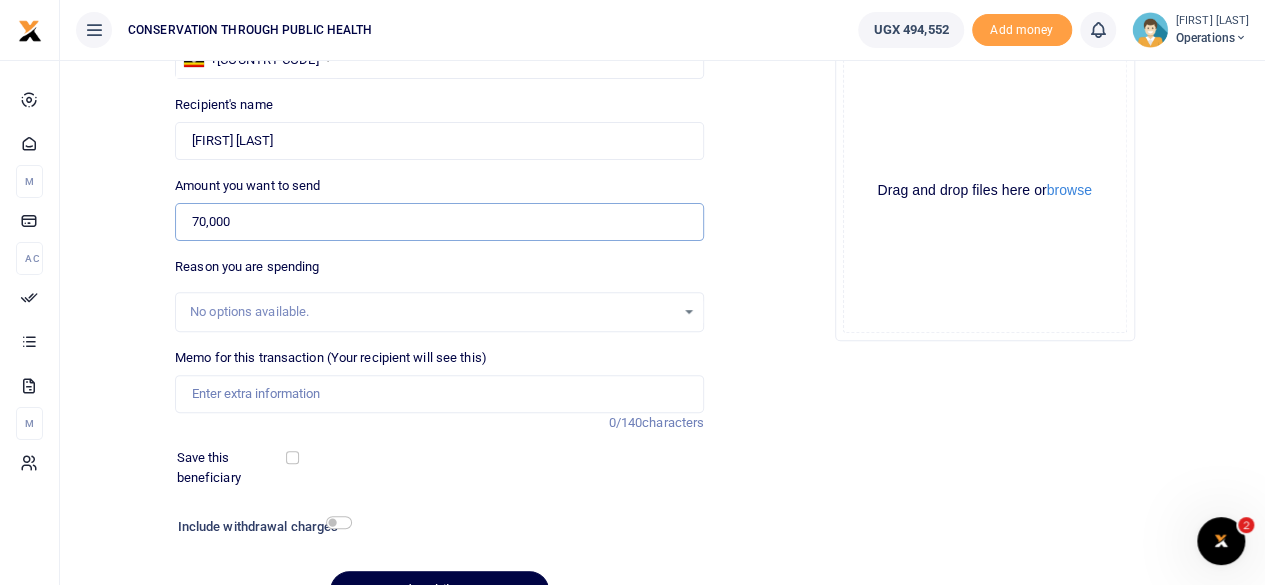 scroll, scrollTop: 200, scrollLeft: 0, axis: vertical 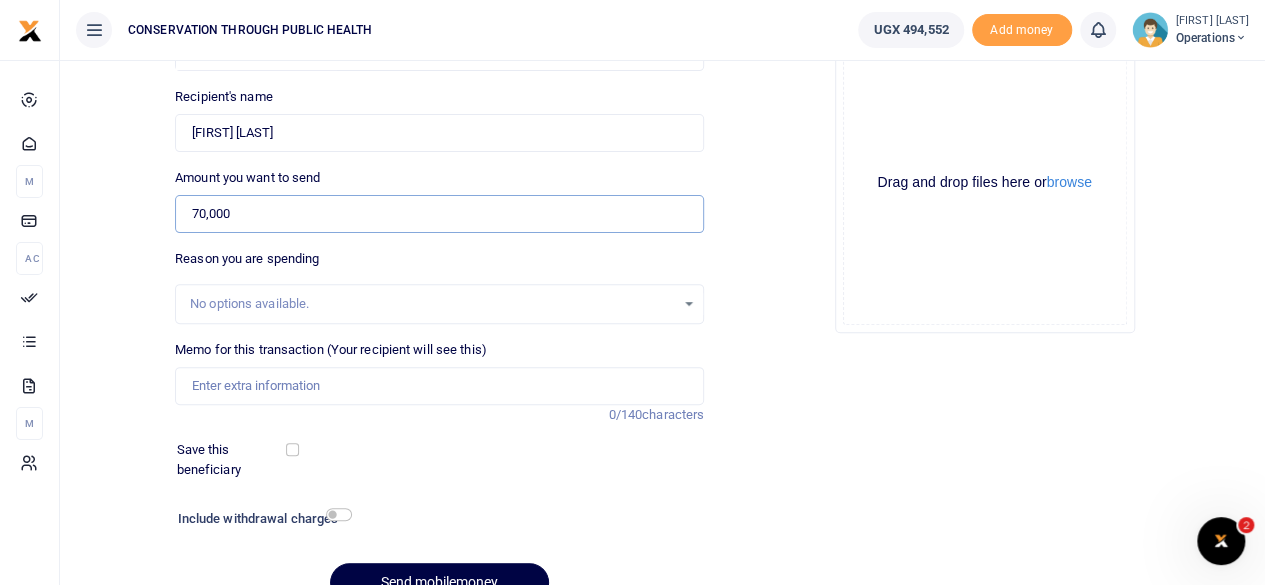 type on "70,000" 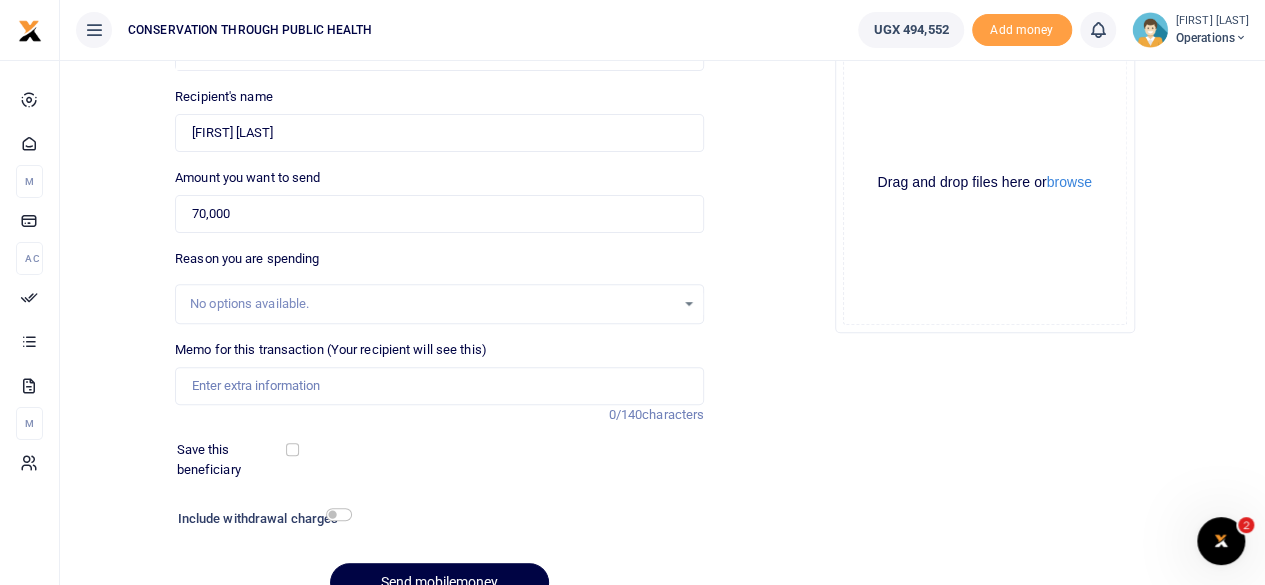 click on "No options available." at bounding box center [432, 304] 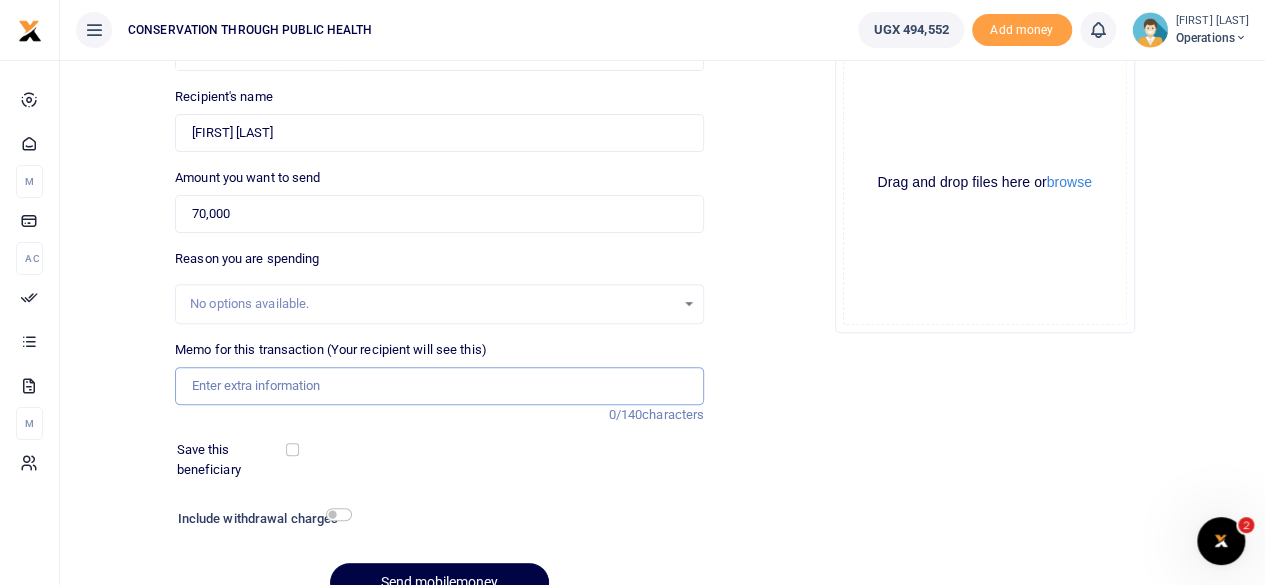 click on "Memo for this transaction (Your recipient will see this)" at bounding box center (439, 386) 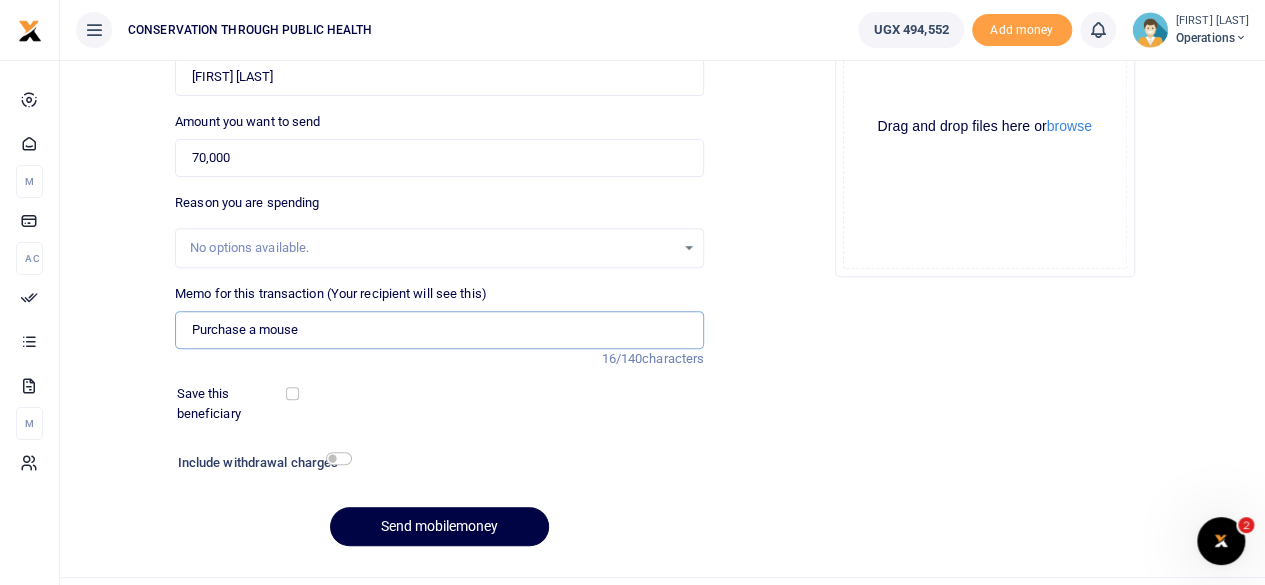 scroll, scrollTop: 298, scrollLeft: 0, axis: vertical 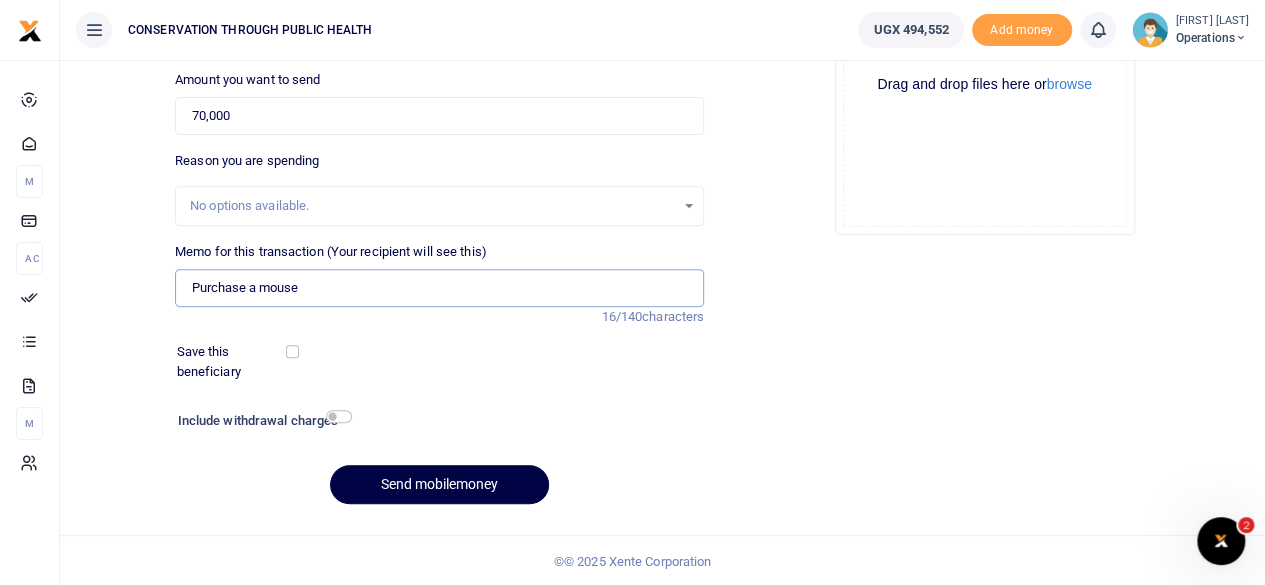 type on "Purchase a mouse" 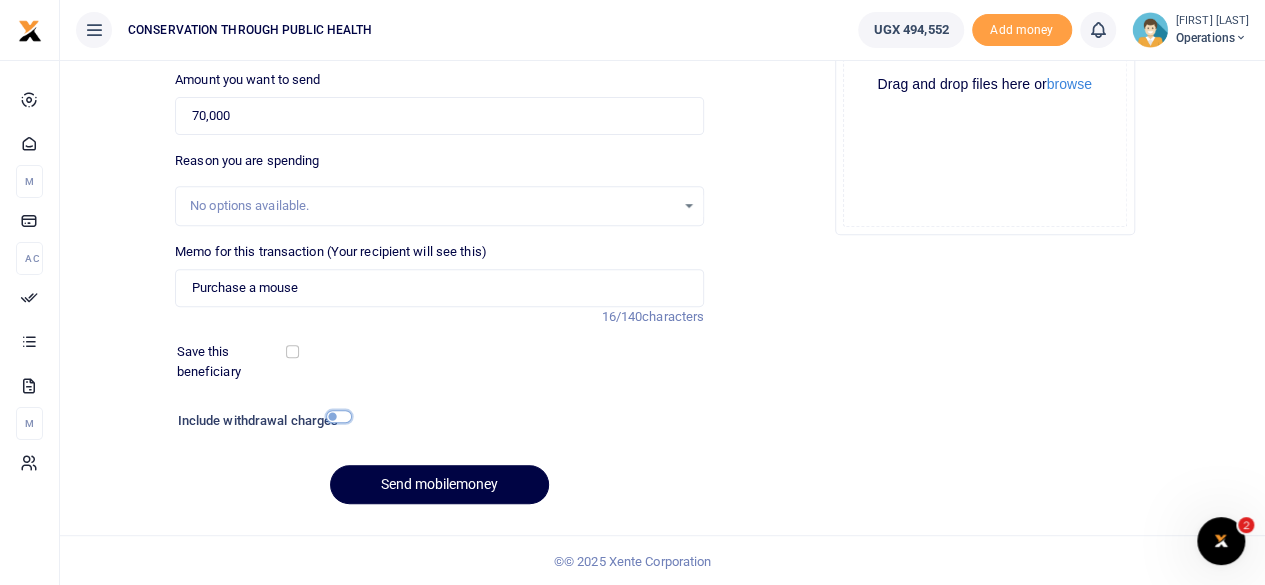 click at bounding box center [339, 416] 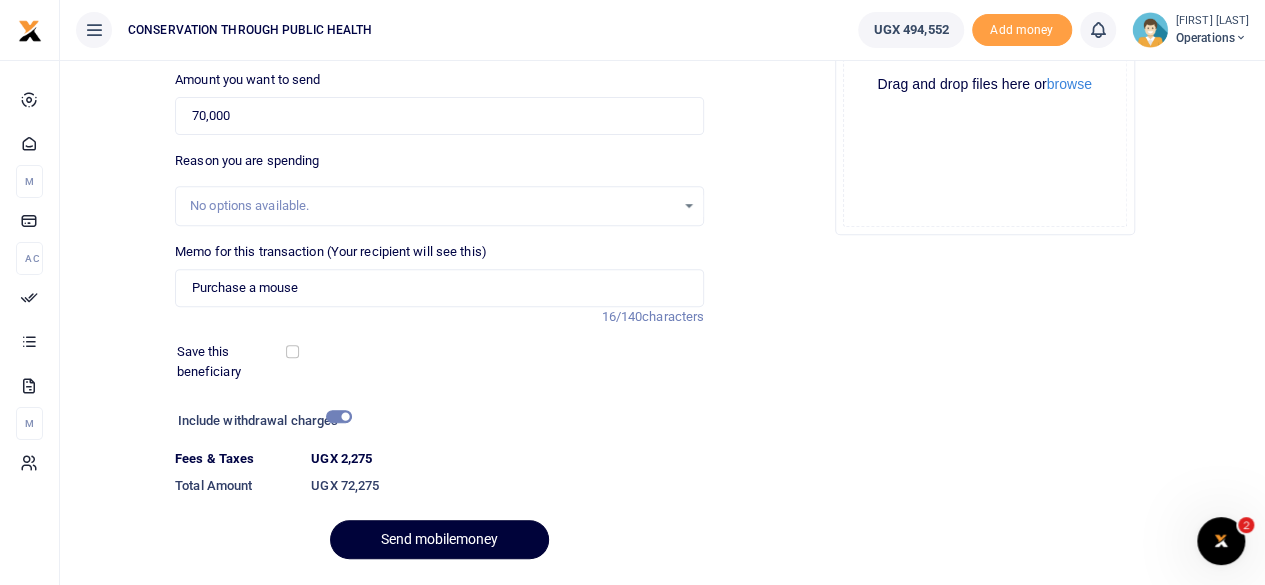 click on "Send mobilemoney" at bounding box center (439, 539) 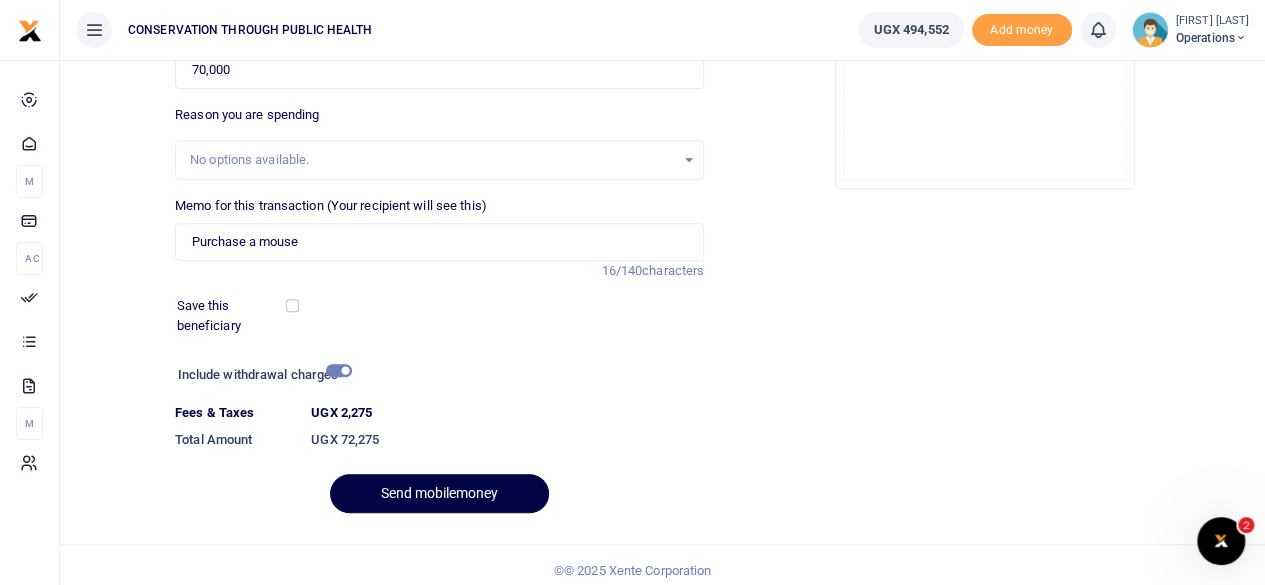 scroll, scrollTop: 354, scrollLeft: 0, axis: vertical 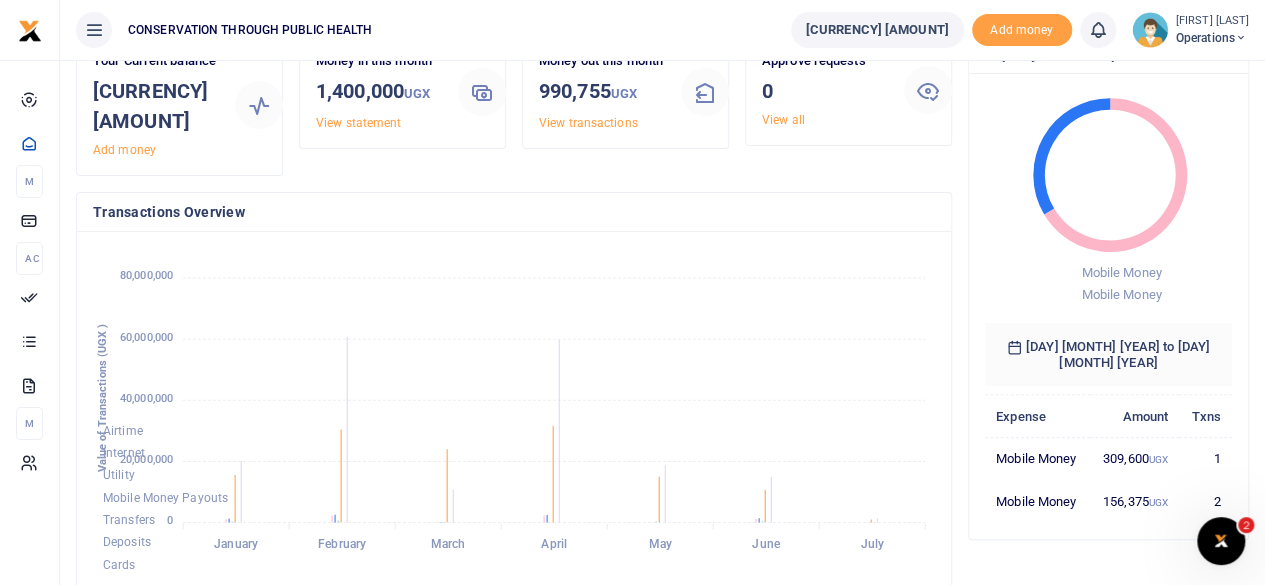 click on "Operations" at bounding box center [1212, 38] 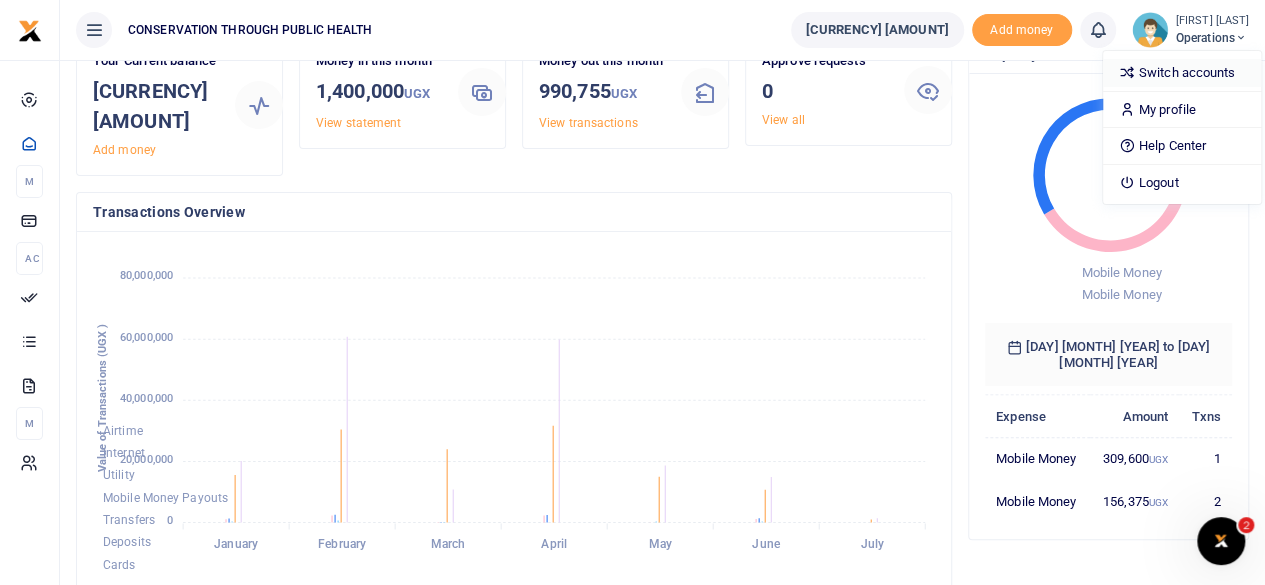 click on "Switch accounts" at bounding box center [1182, 73] 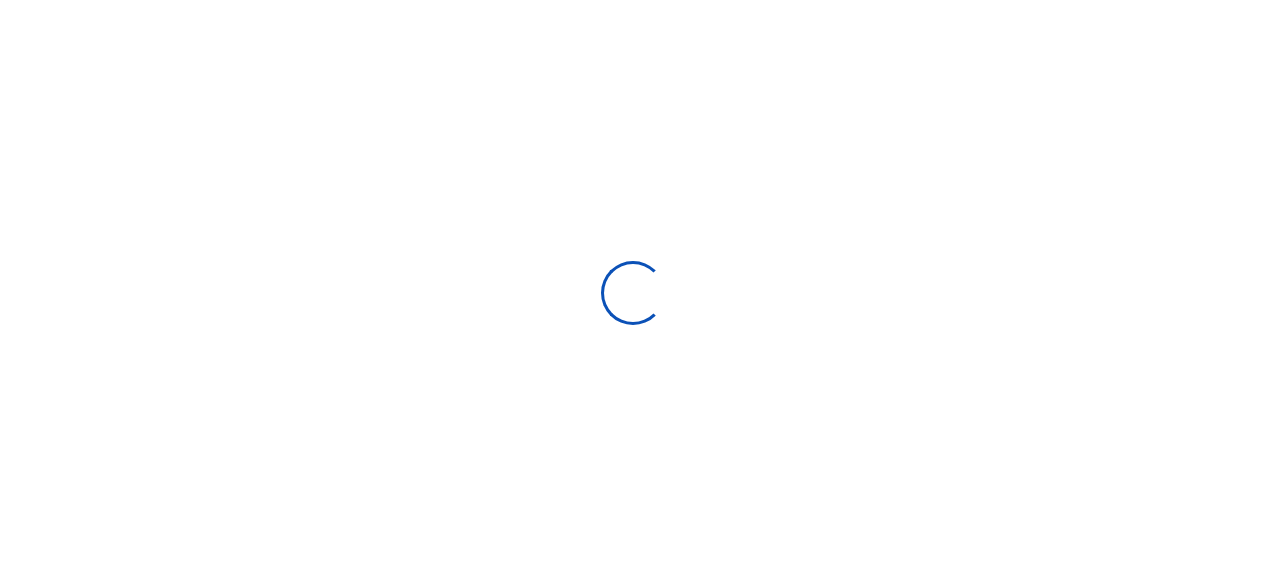 scroll, scrollTop: 0, scrollLeft: 0, axis: both 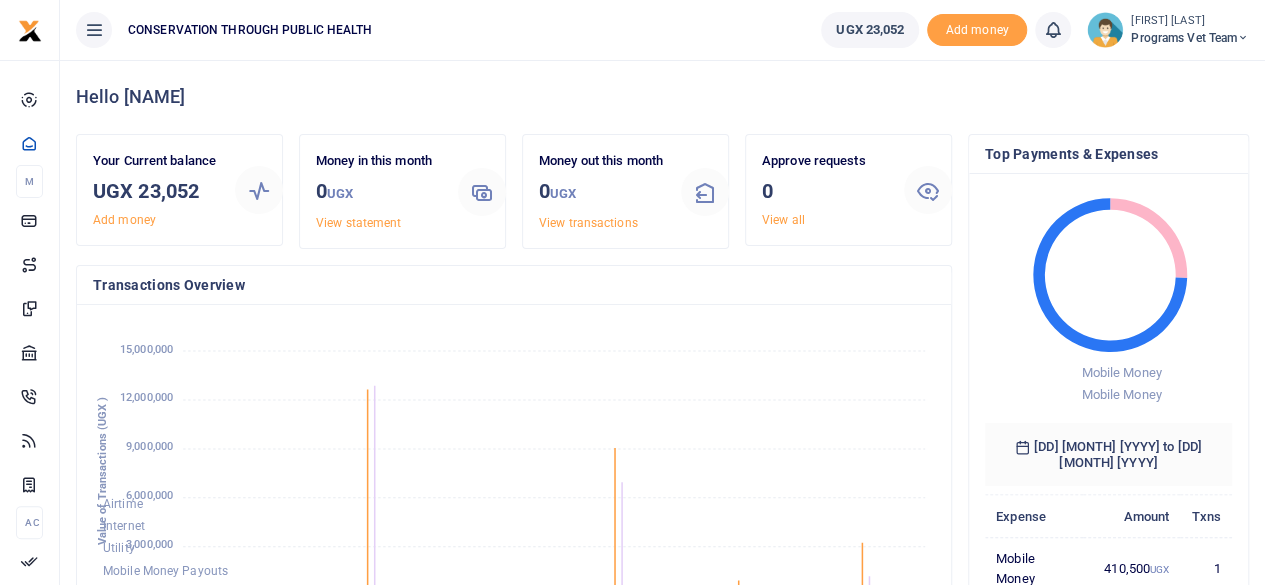 click at bounding box center [1243, 38] 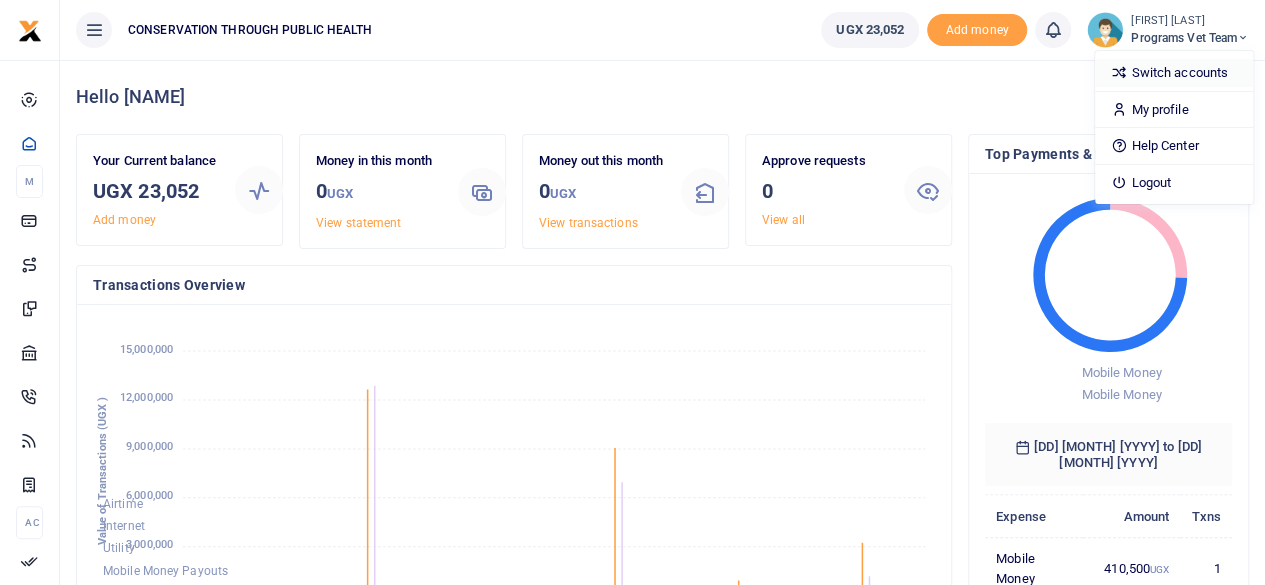 click on "Switch accounts" at bounding box center (1174, 73) 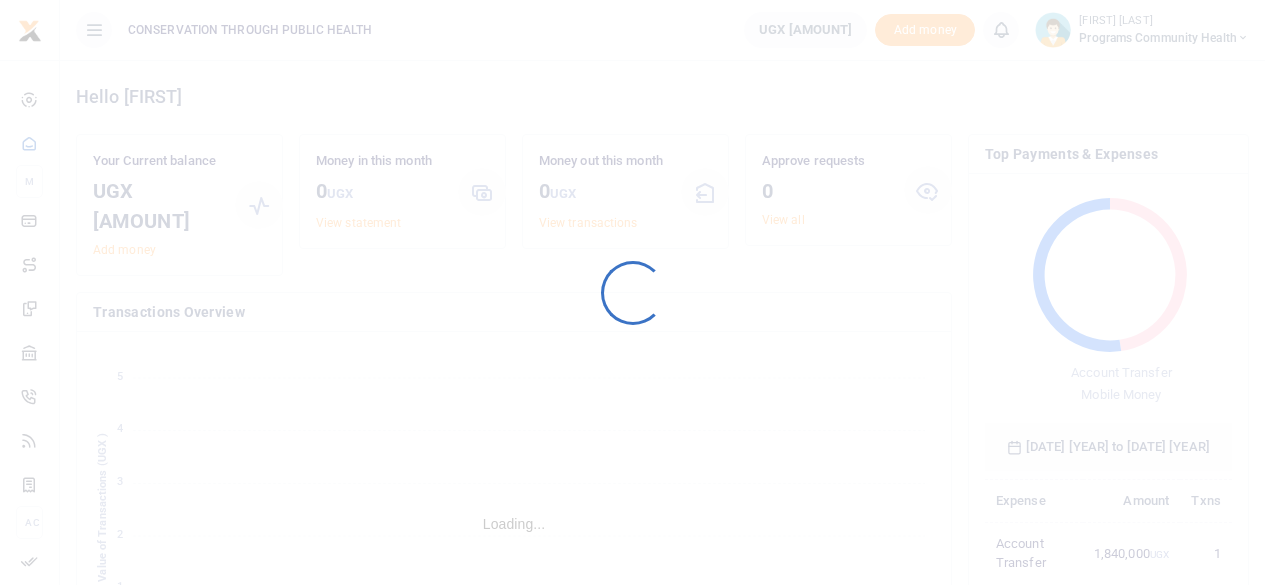 scroll, scrollTop: 0, scrollLeft: 0, axis: both 